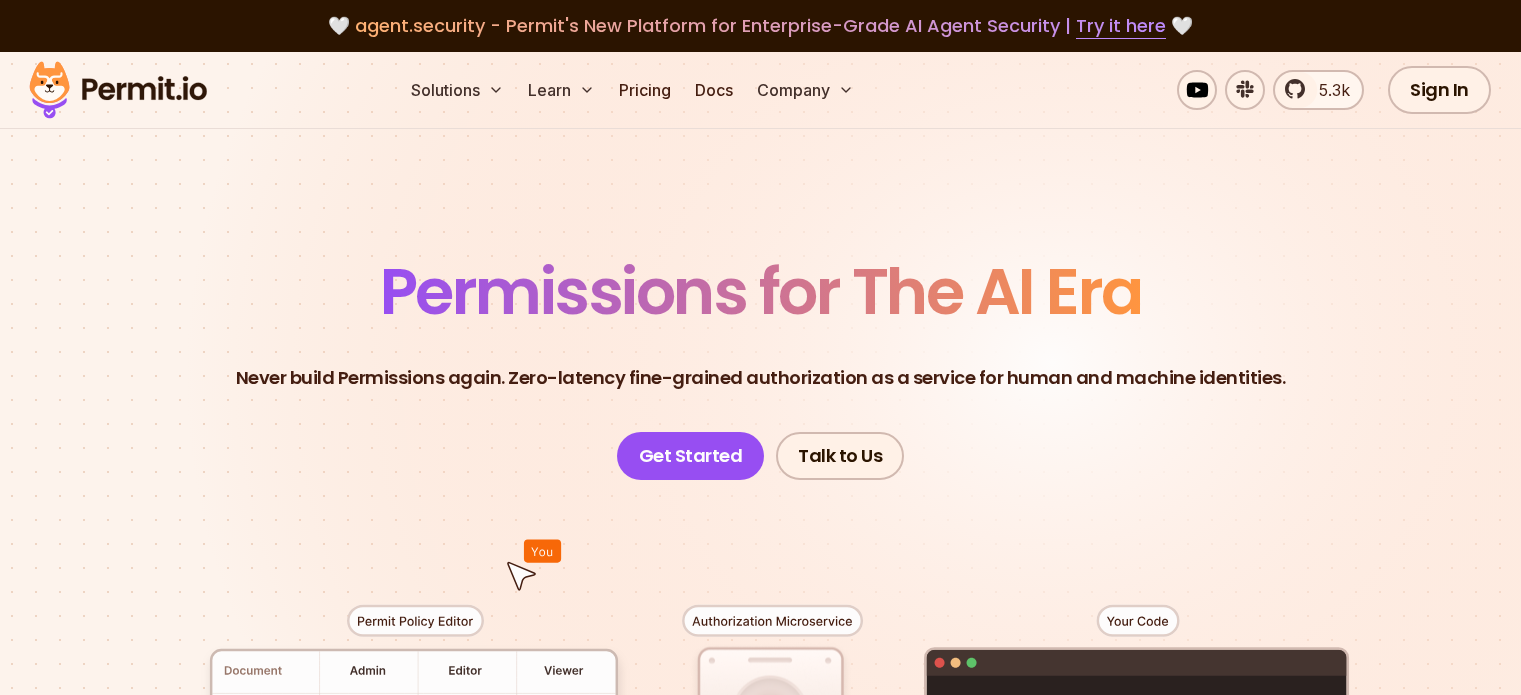 scroll, scrollTop: 0, scrollLeft: 0, axis: both 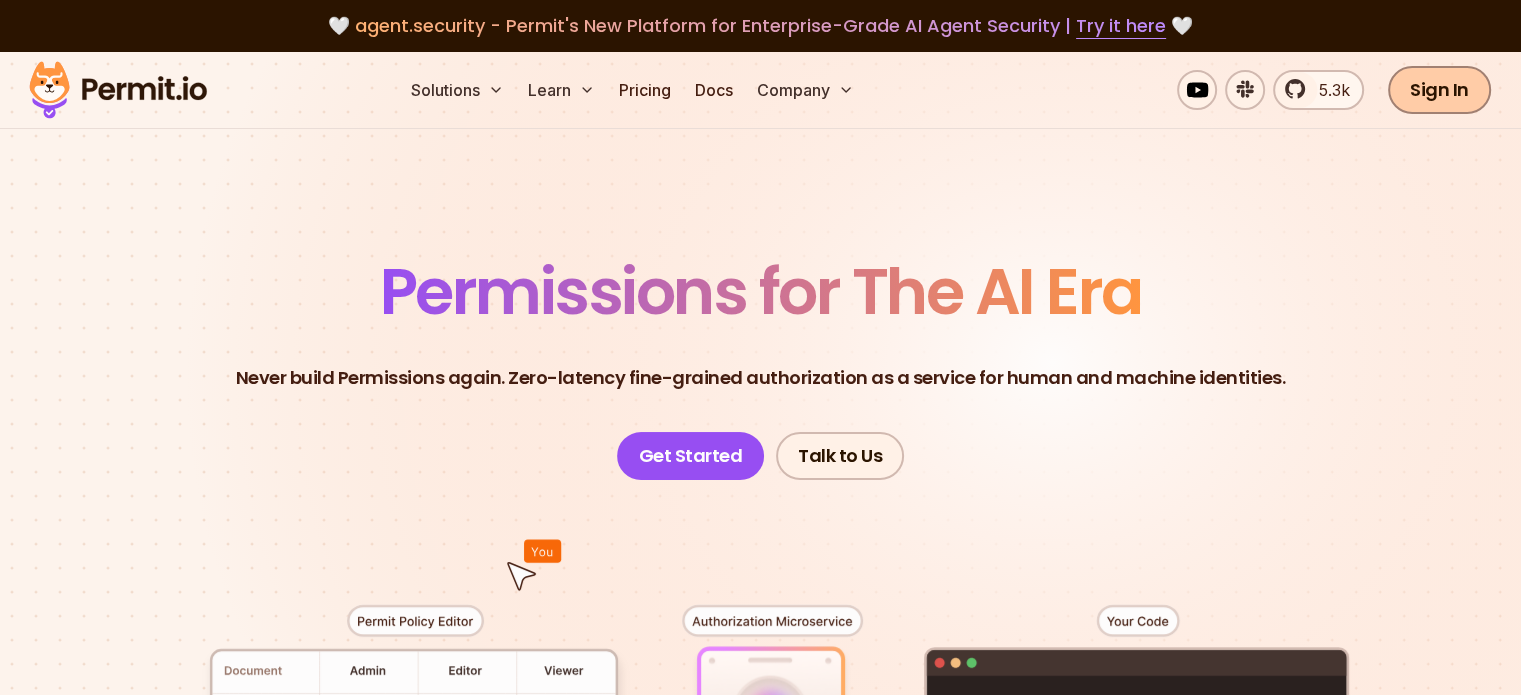 click on "Sign In" at bounding box center [1439, 90] 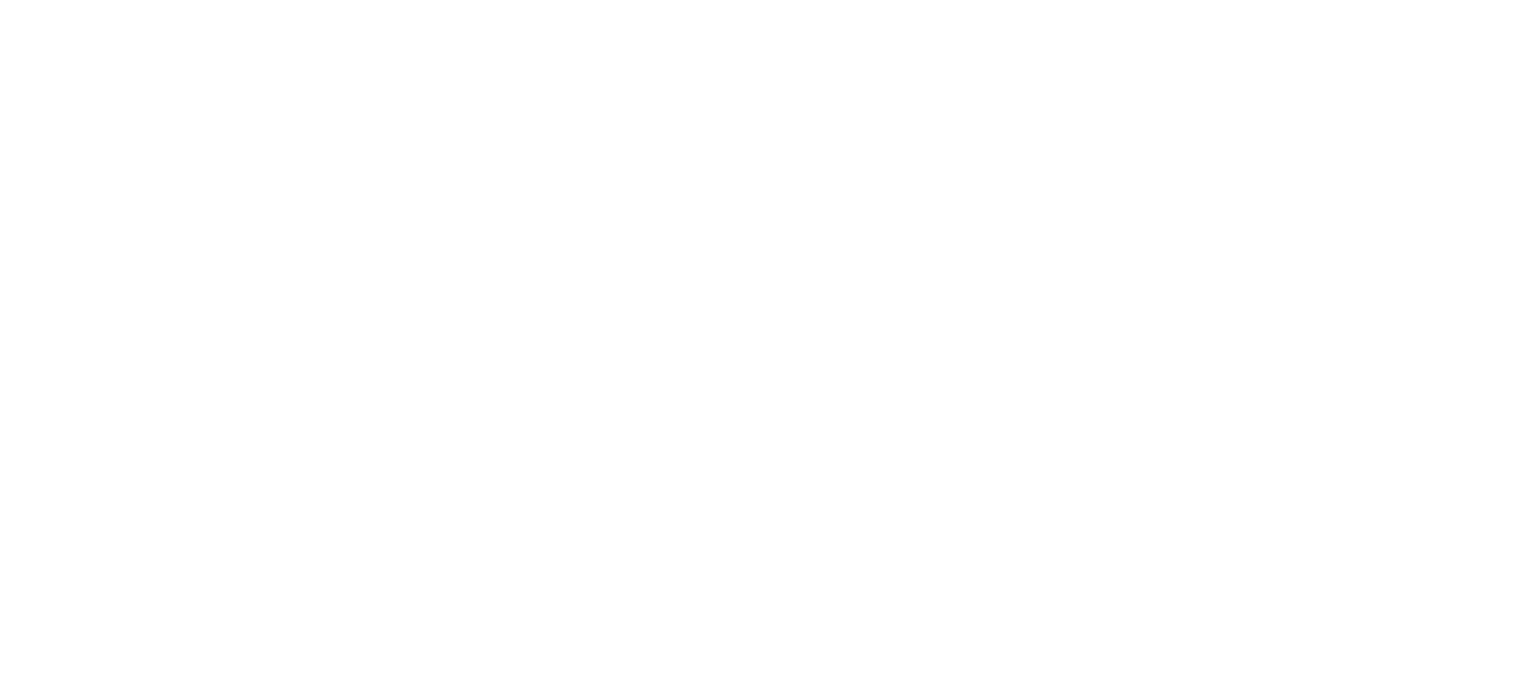 scroll, scrollTop: 0, scrollLeft: 0, axis: both 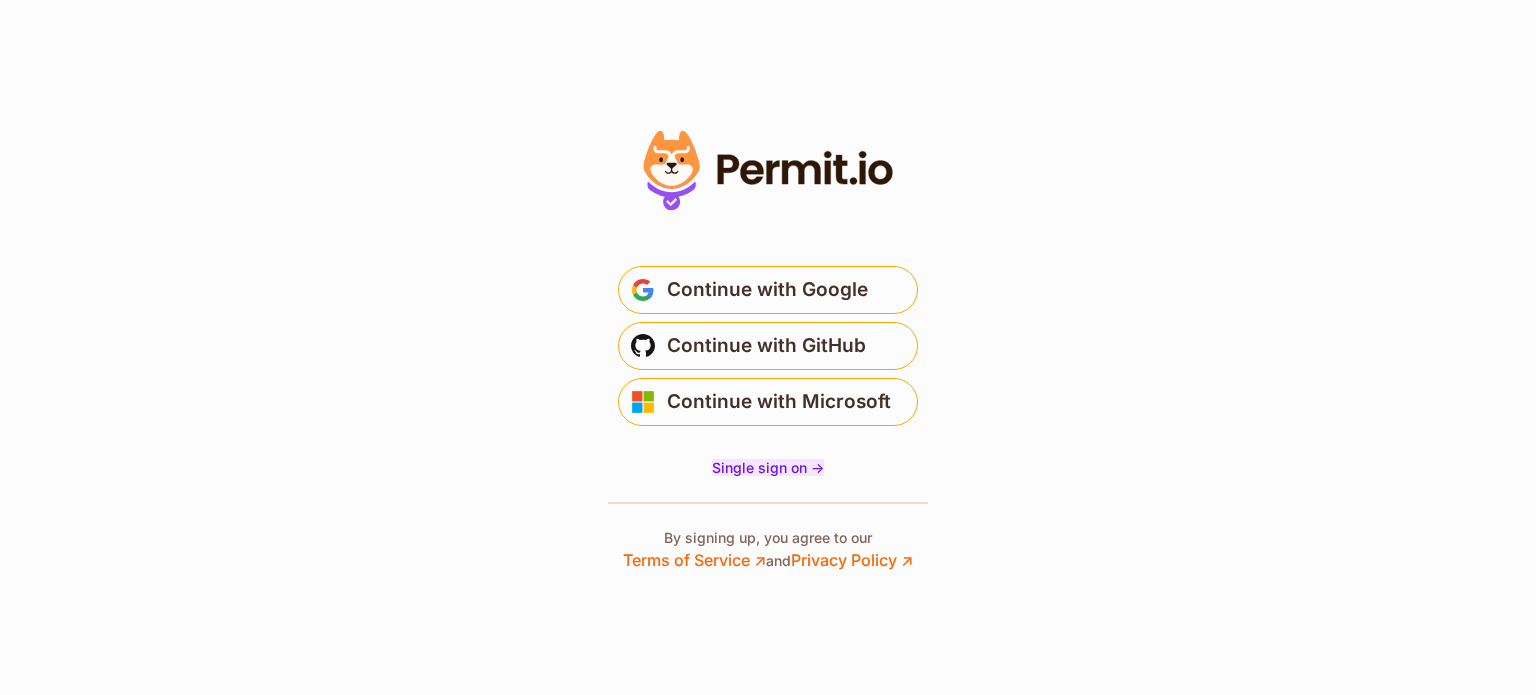 click on "Single sign on
->" at bounding box center [768, 467] 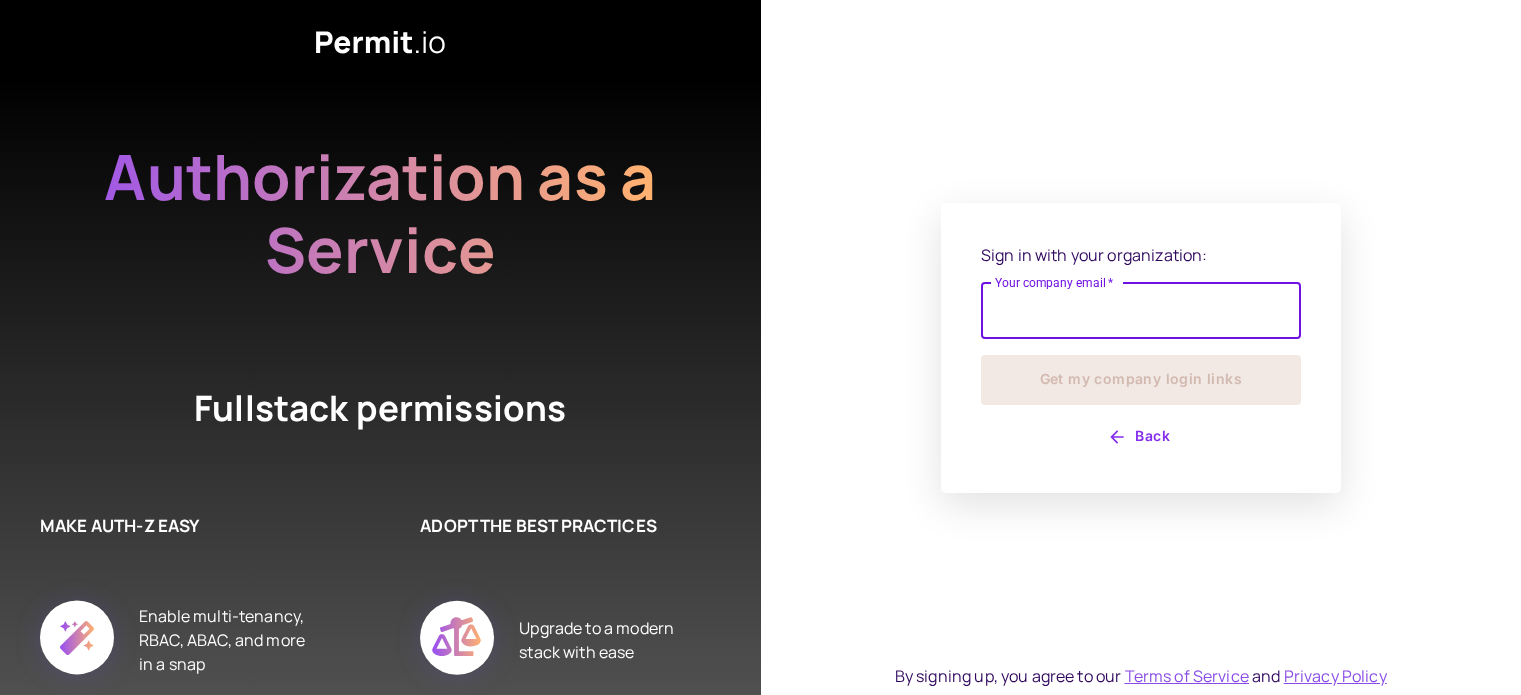 scroll, scrollTop: 0, scrollLeft: 0, axis: both 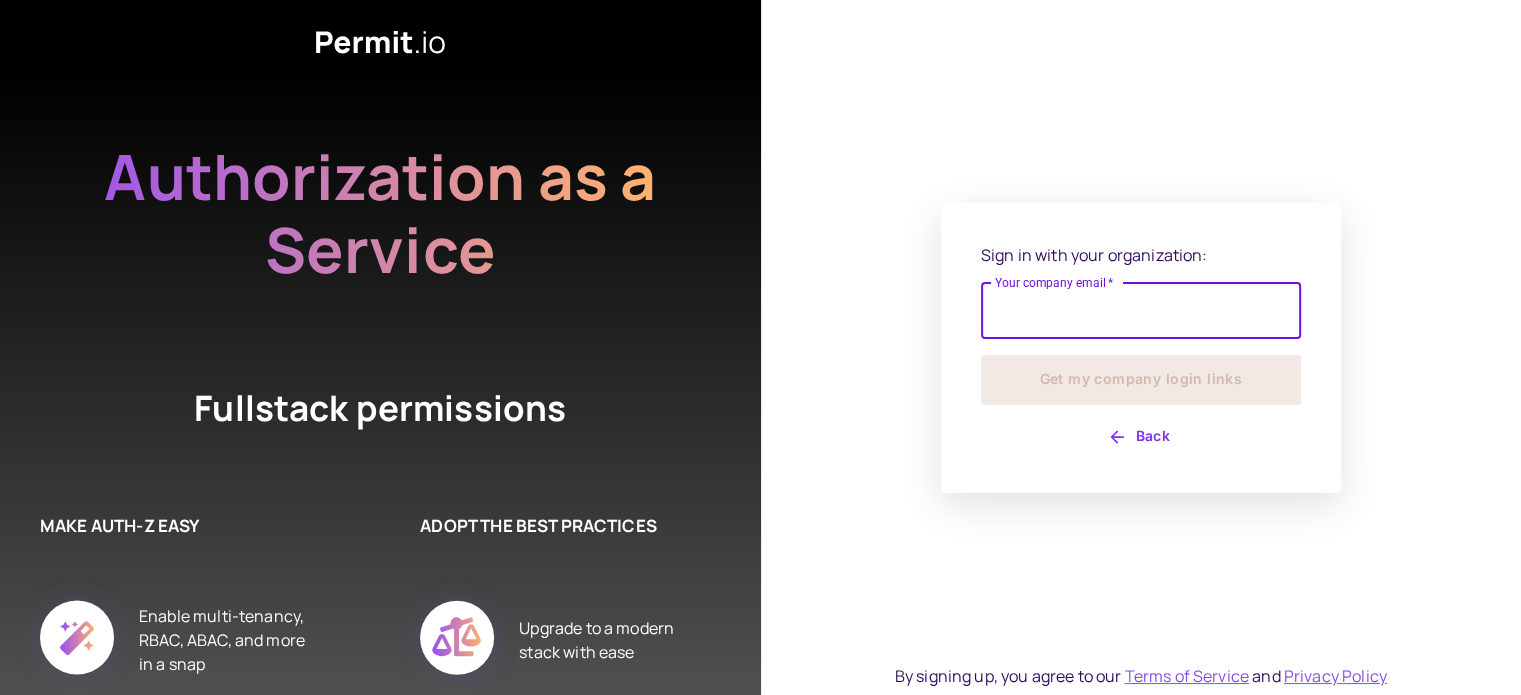click on "Your company email   *" at bounding box center (1141, 311) 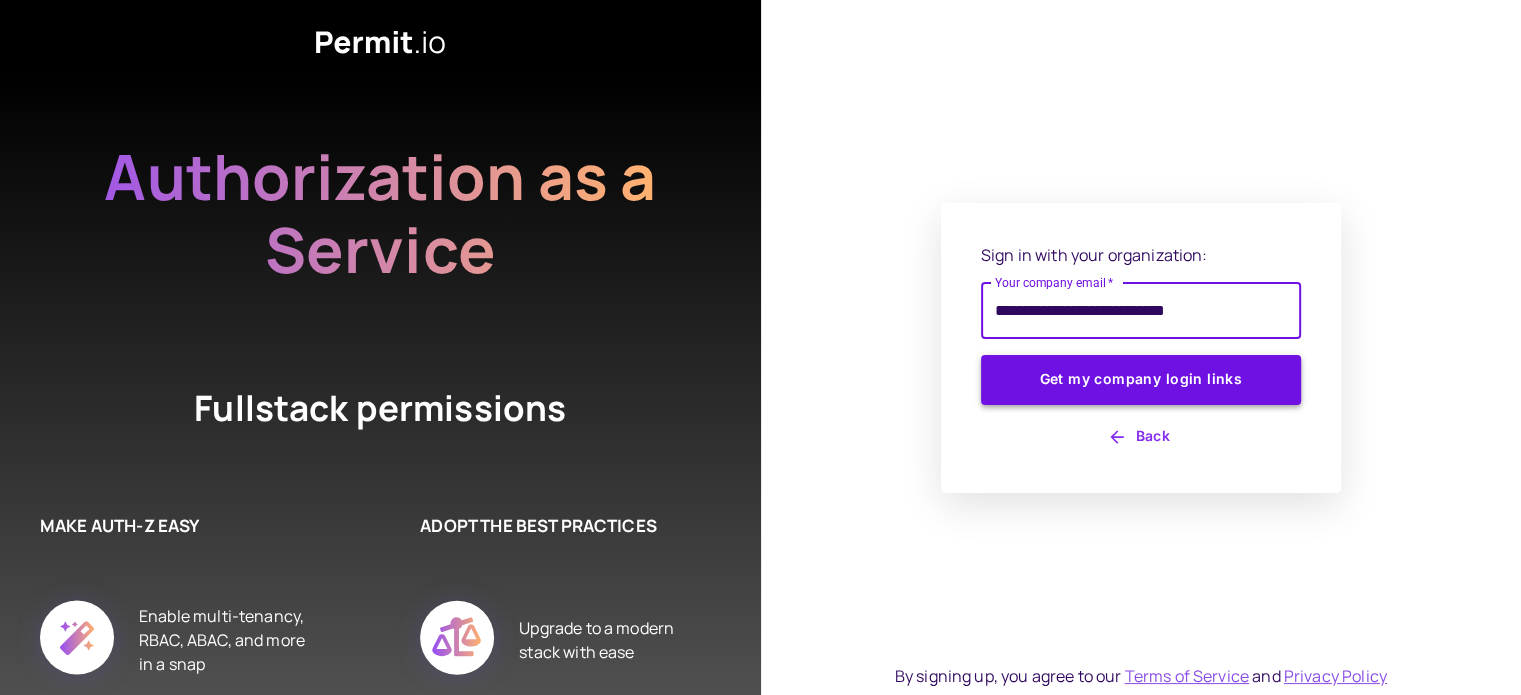 click on "Get my company login links" at bounding box center [1141, 380] 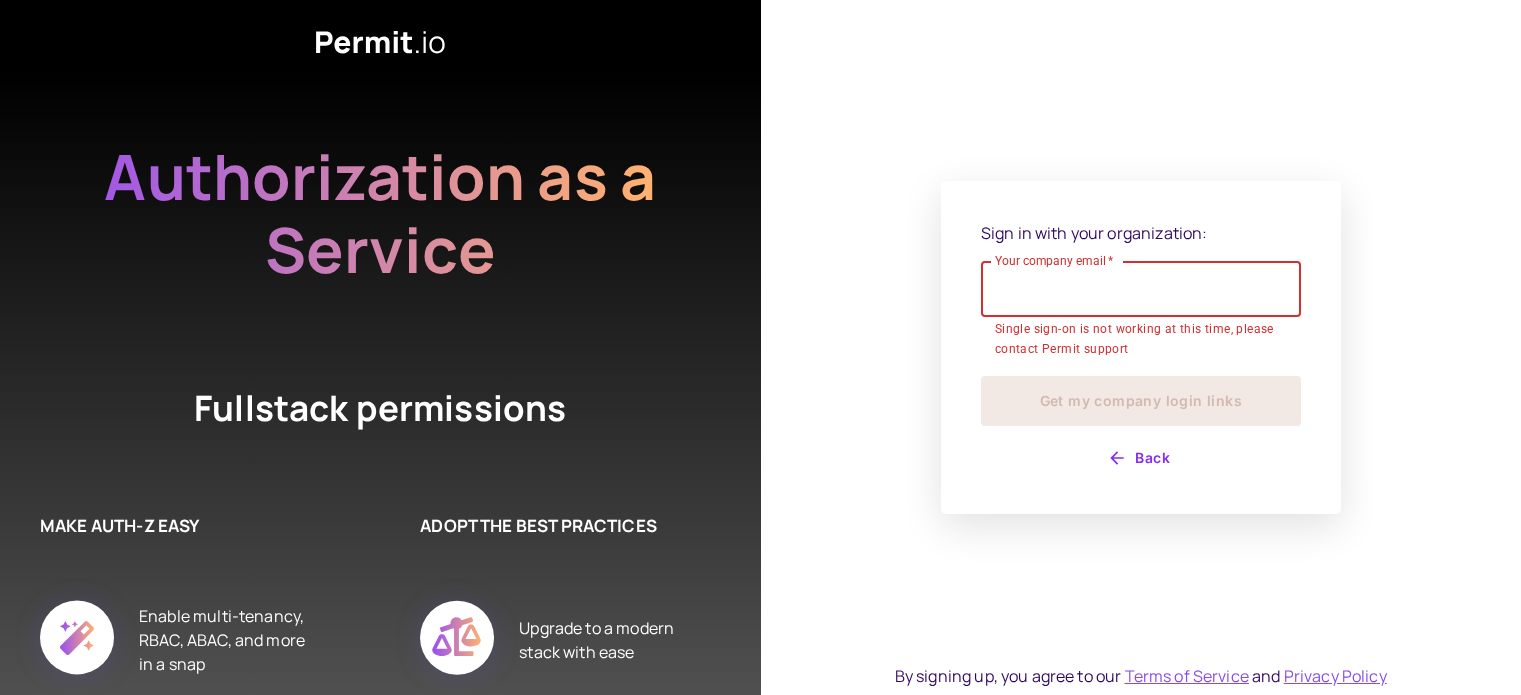 scroll, scrollTop: 0, scrollLeft: 0, axis: both 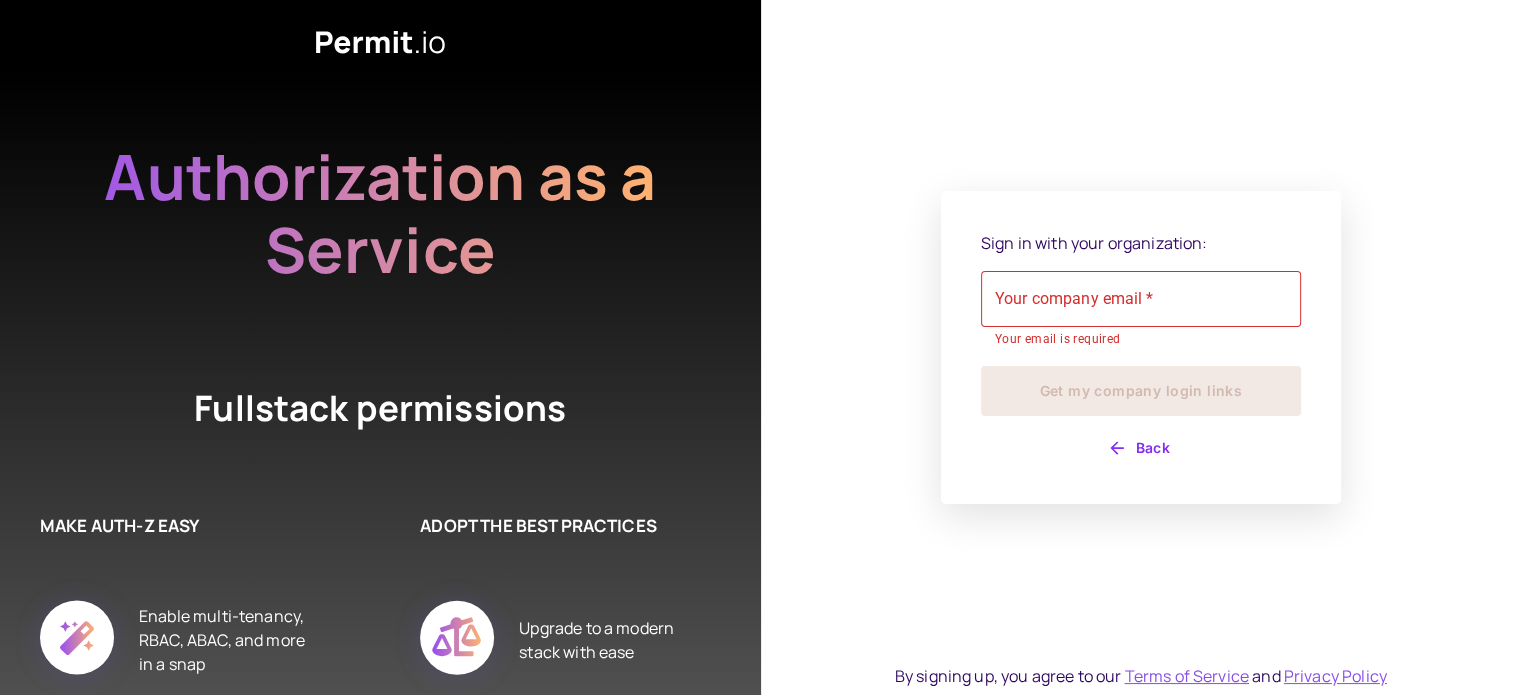 drag, startPoint x: 309, startPoint y: 43, endPoint x: 485, endPoint y: 39, distance: 176.04546 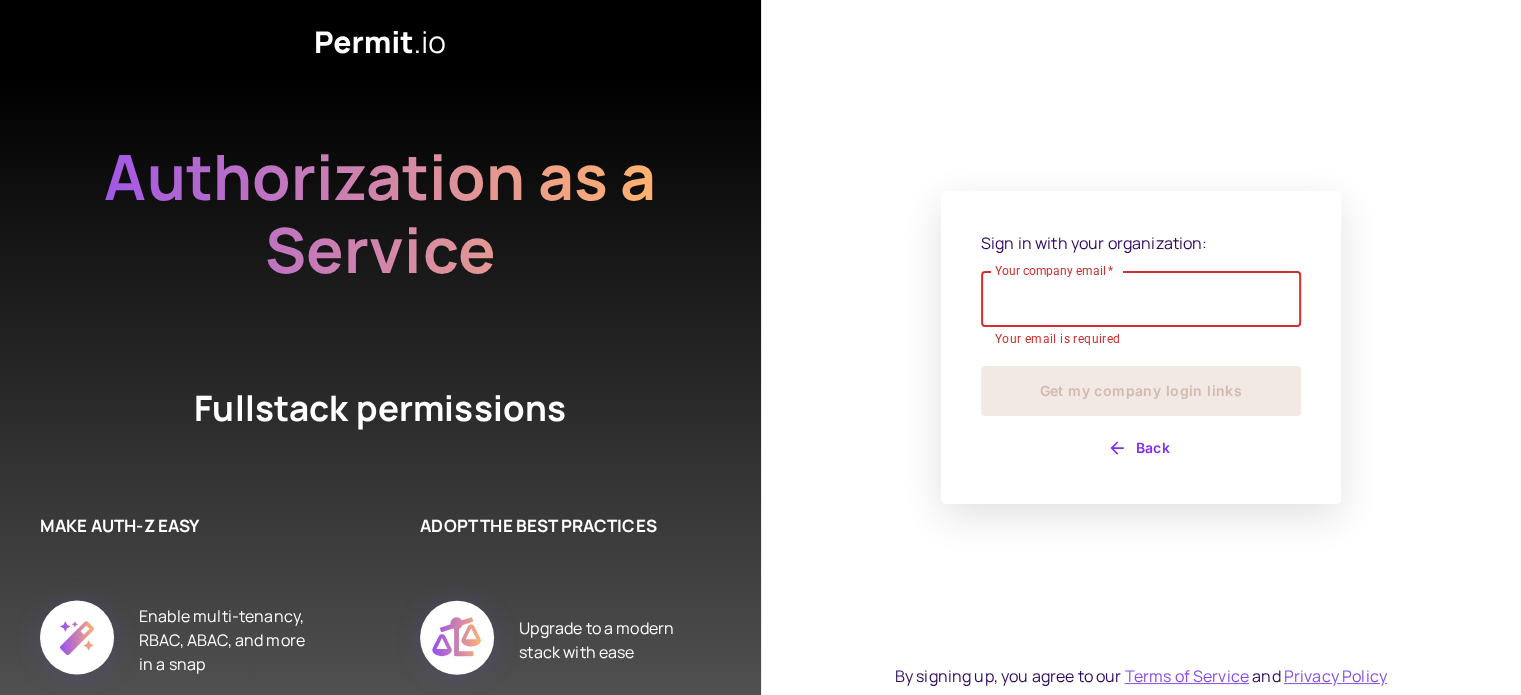 click on "Your company email   *" at bounding box center (1141, 299) 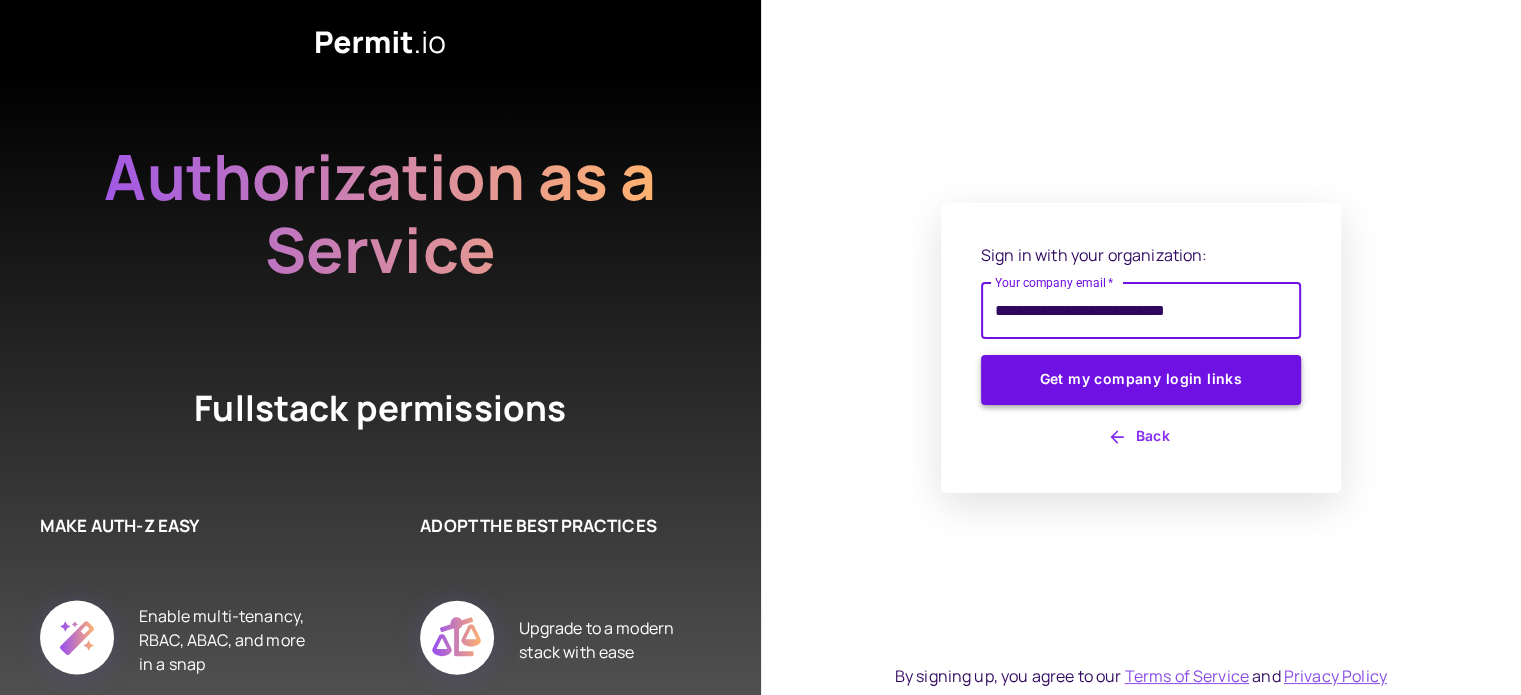 click on "Get my company login links" at bounding box center [1141, 380] 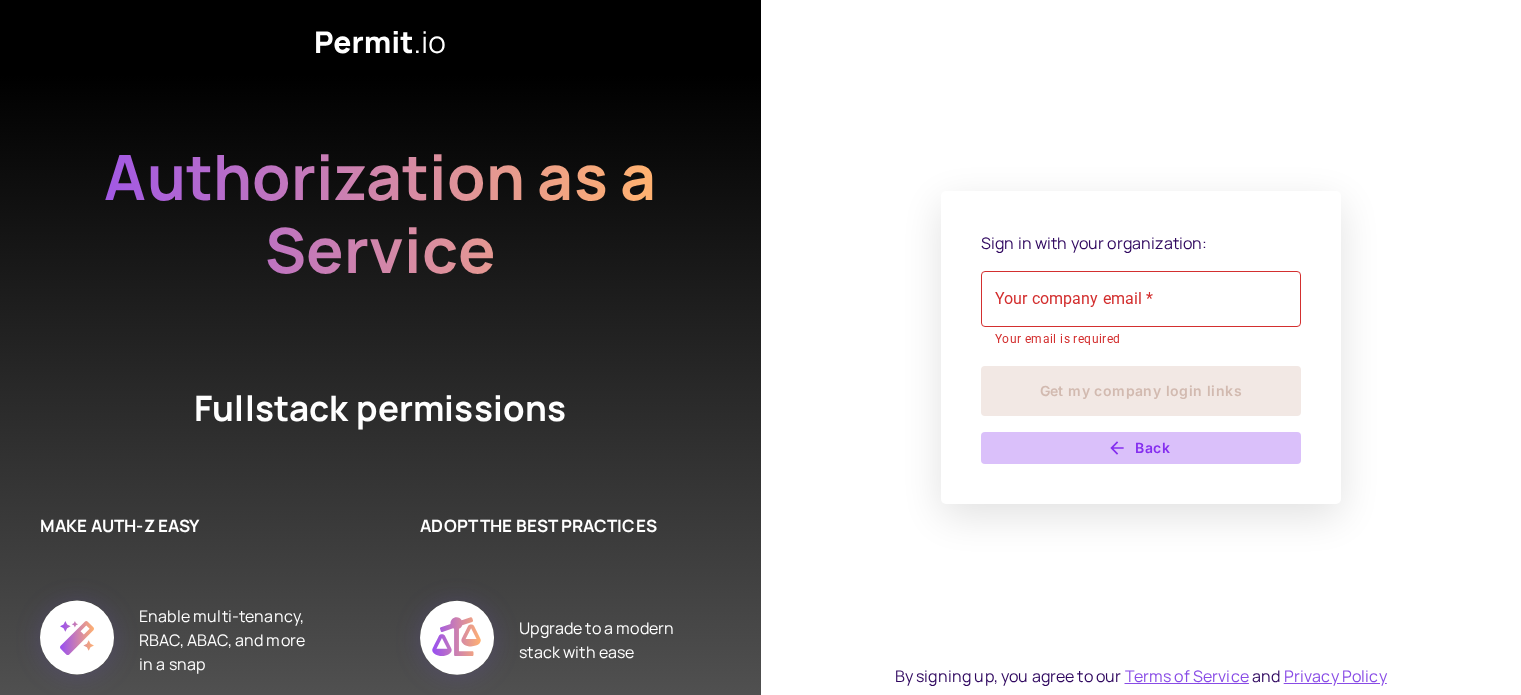 scroll, scrollTop: 0, scrollLeft: 0, axis: both 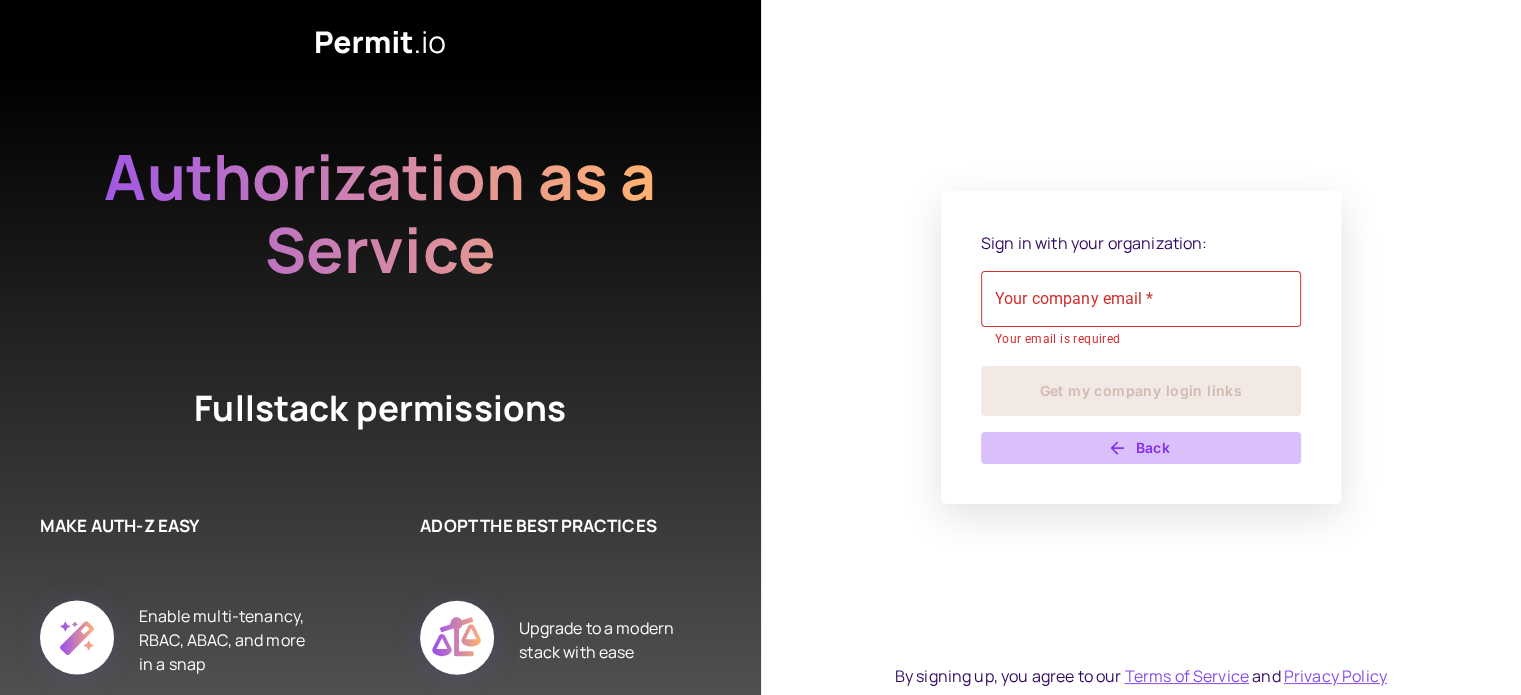 click on "Back" at bounding box center (1141, 448) 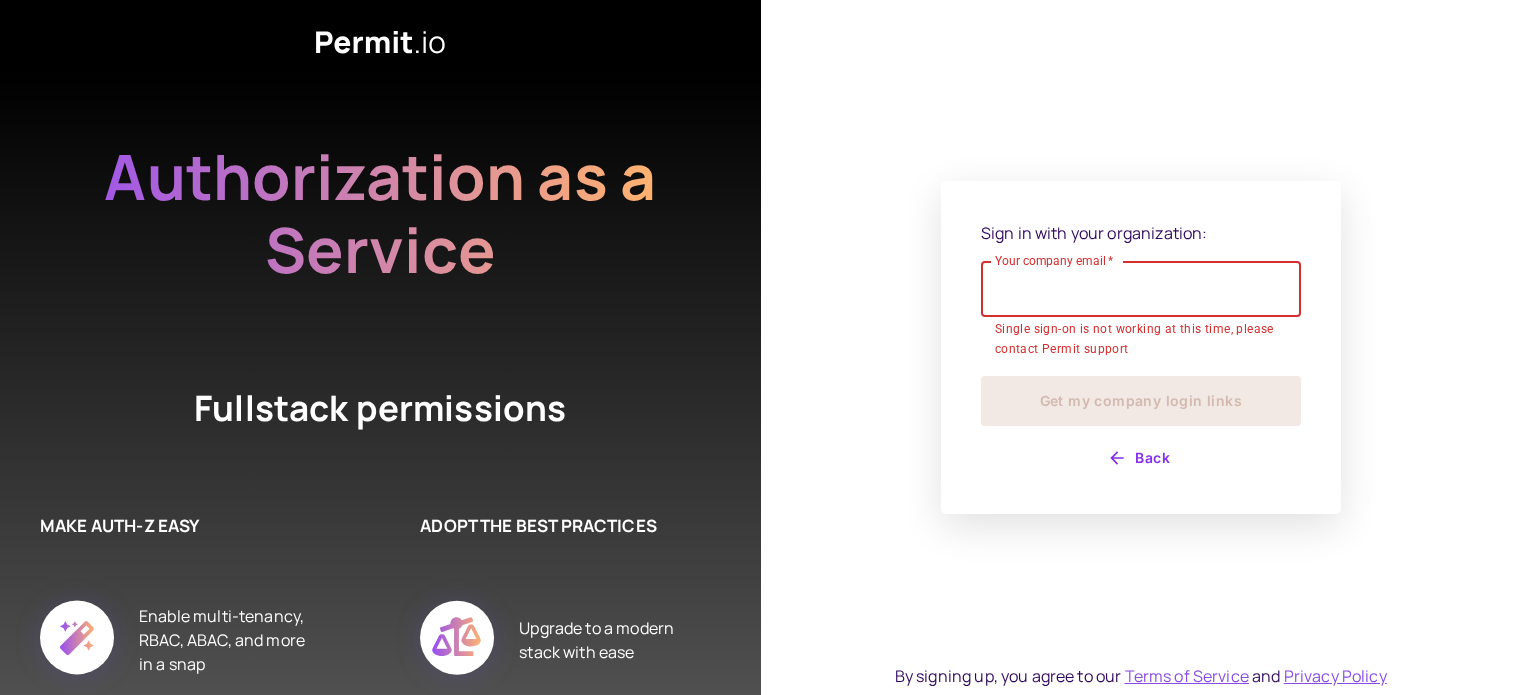 scroll, scrollTop: 0, scrollLeft: 0, axis: both 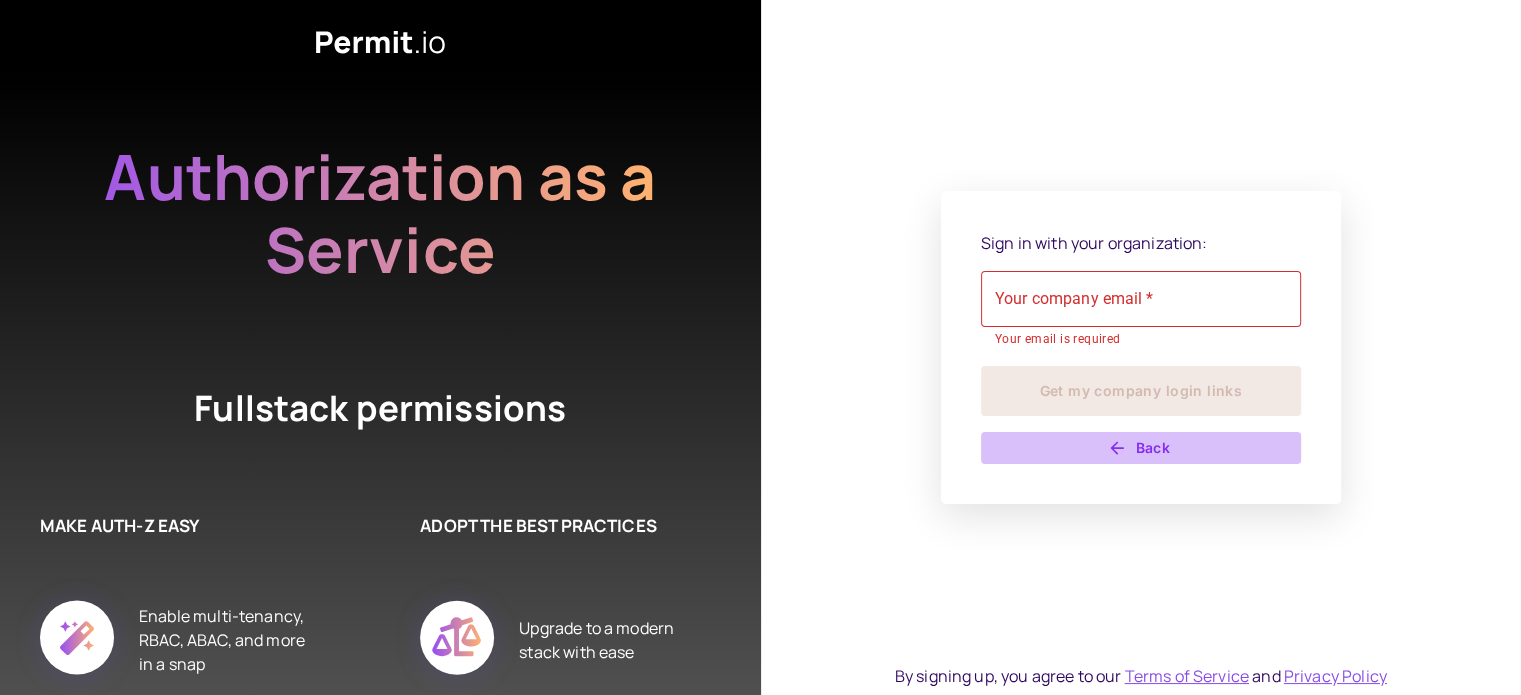 click 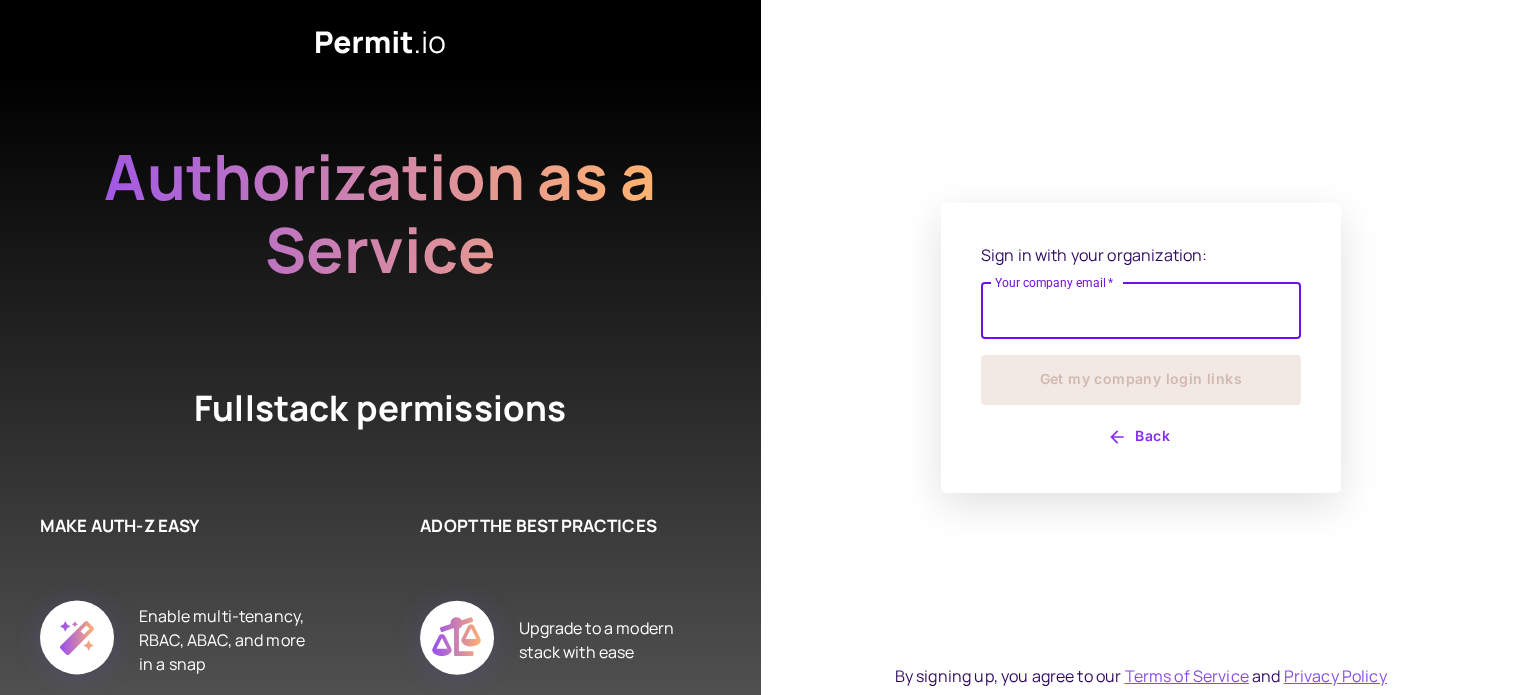 scroll, scrollTop: 0, scrollLeft: 0, axis: both 